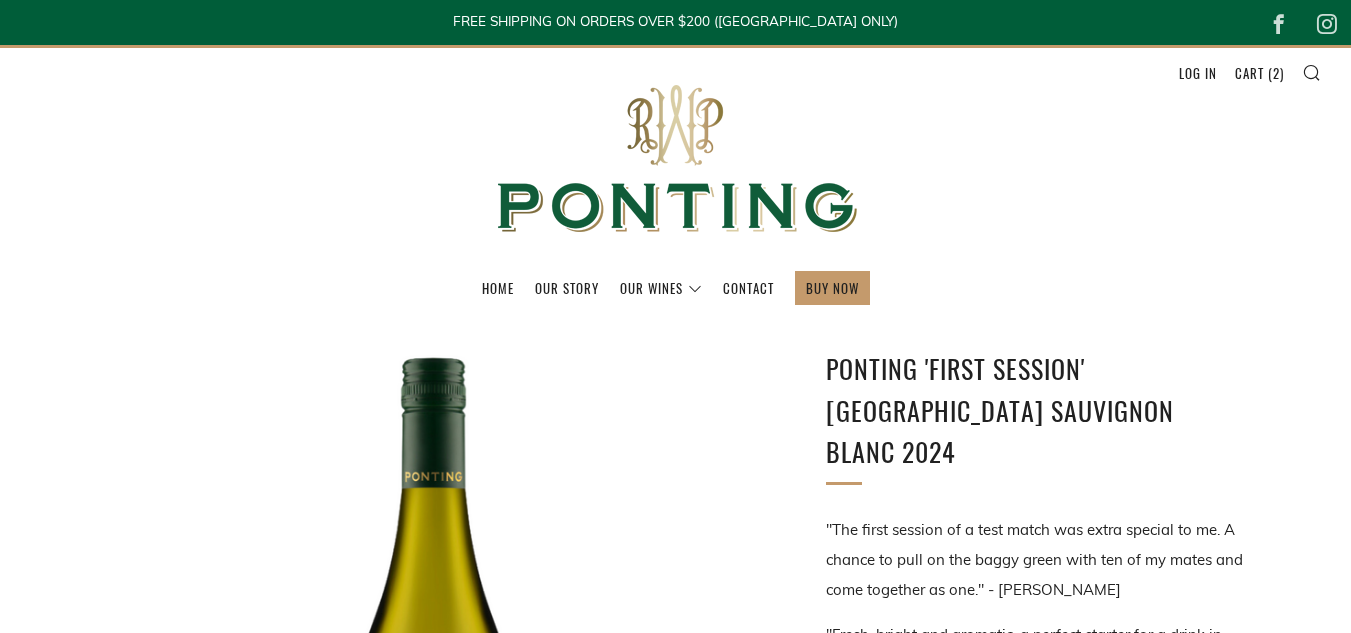 scroll, scrollTop: 480, scrollLeft: 0, axis: vertical 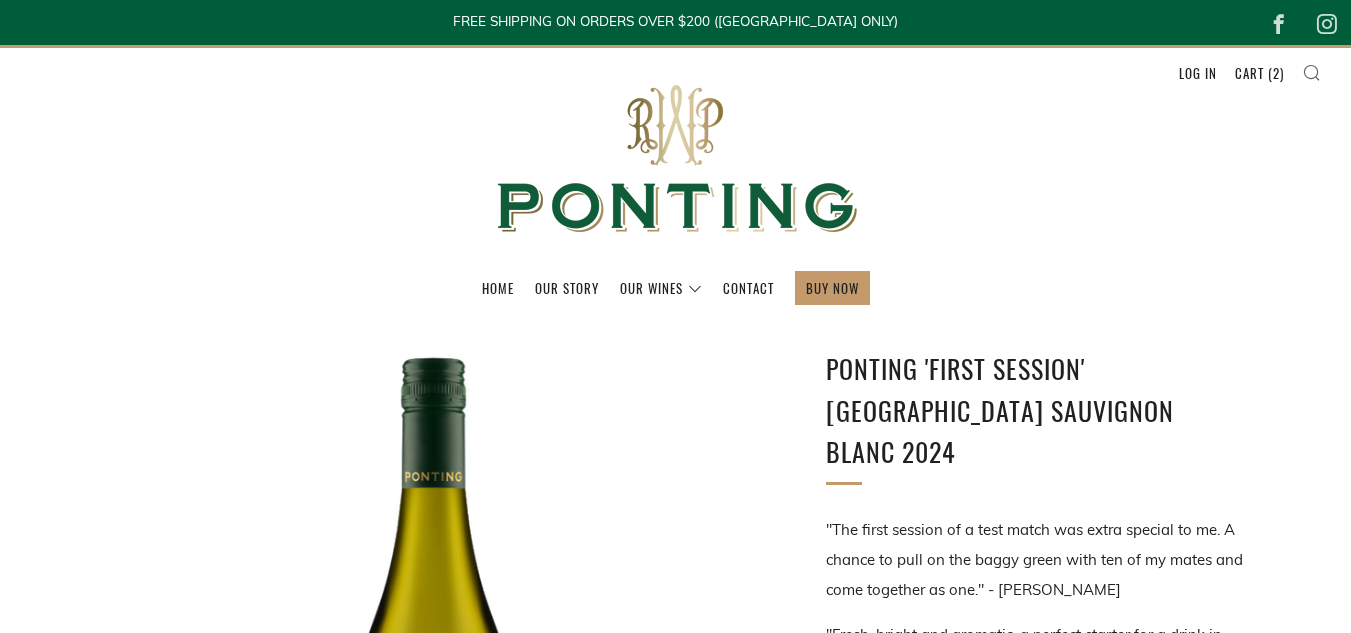 click at bounding box center (1311, 72) 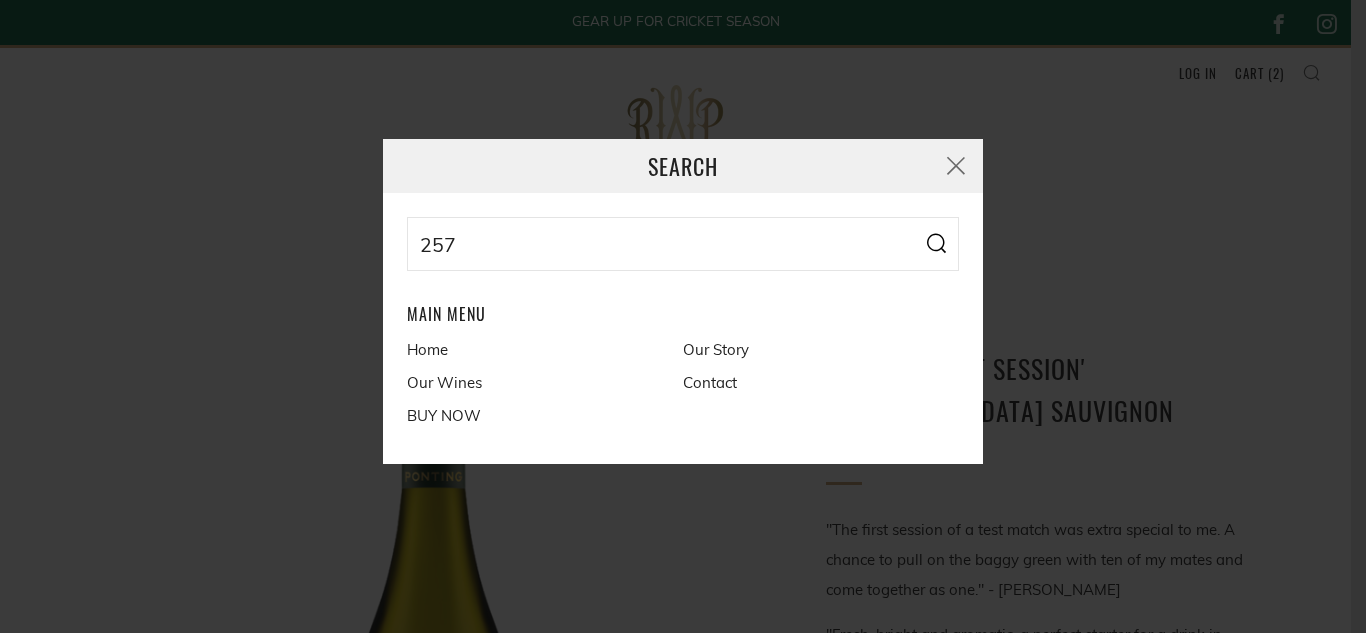 type on "257" 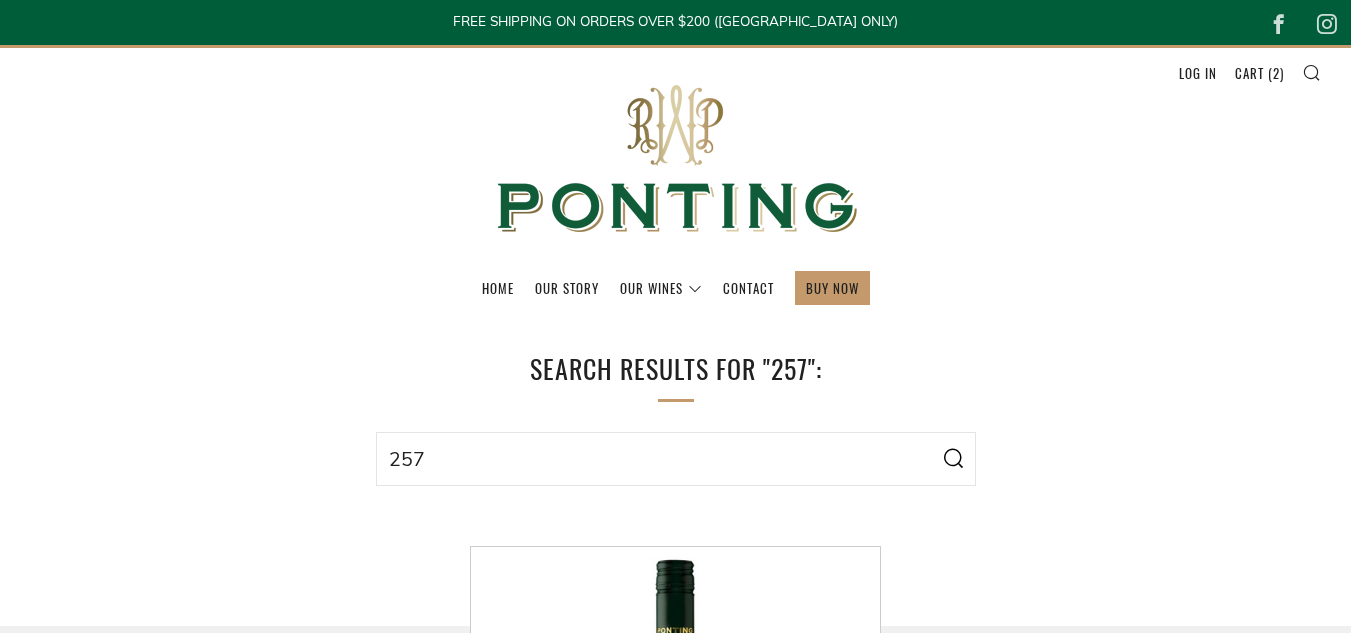scroll, scrollTop: 0, scrollLeft: 0, axis: both 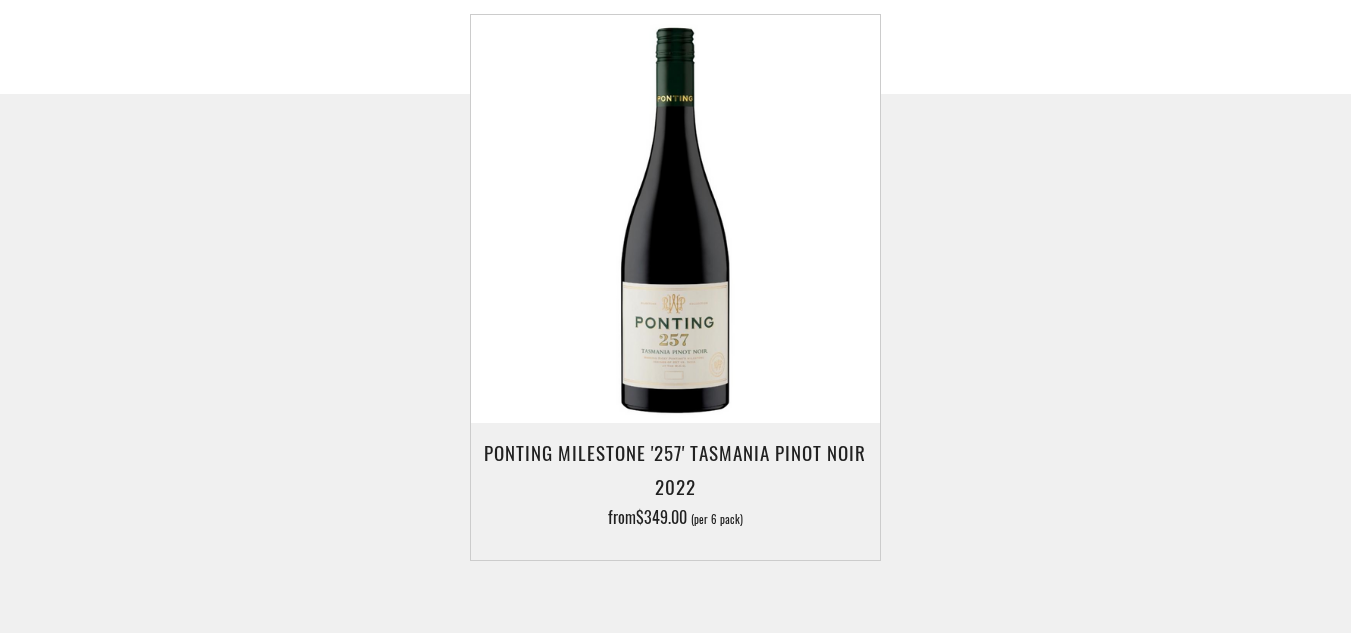 drag, startPoint x: 1358, startPoint y: 55, endPoint x: 1360, endPoint y: 200, distance: 145.0138 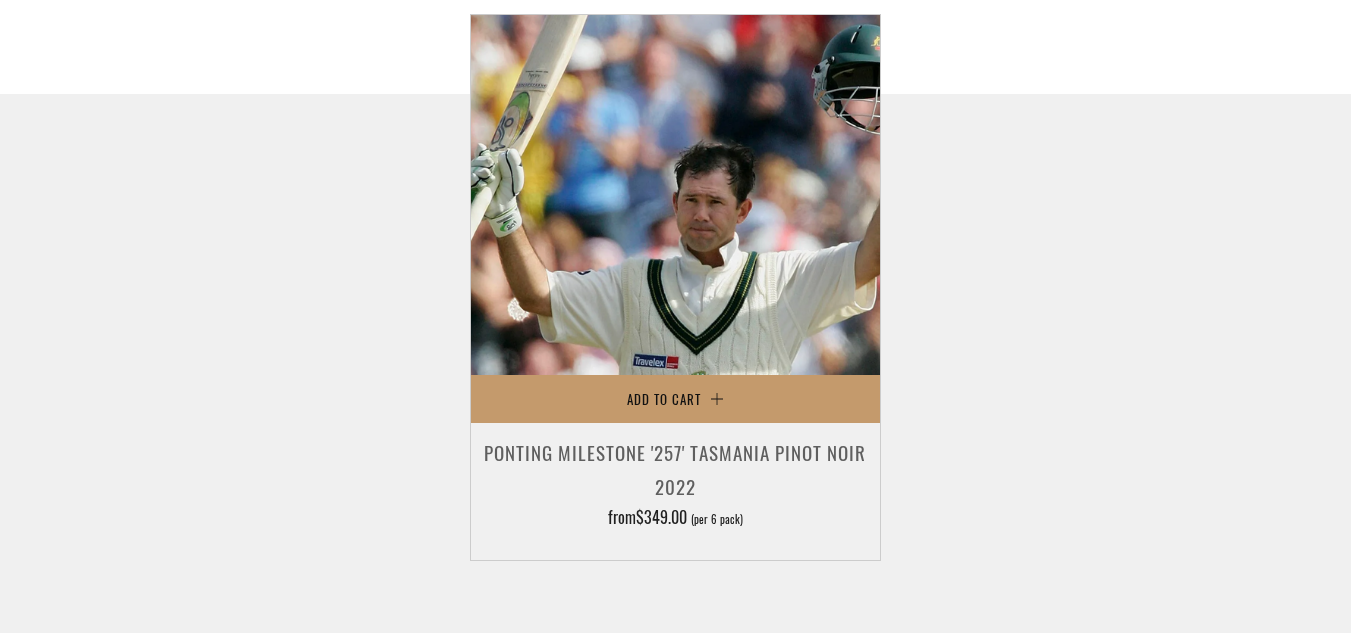 click at bounding box center [675, 219] 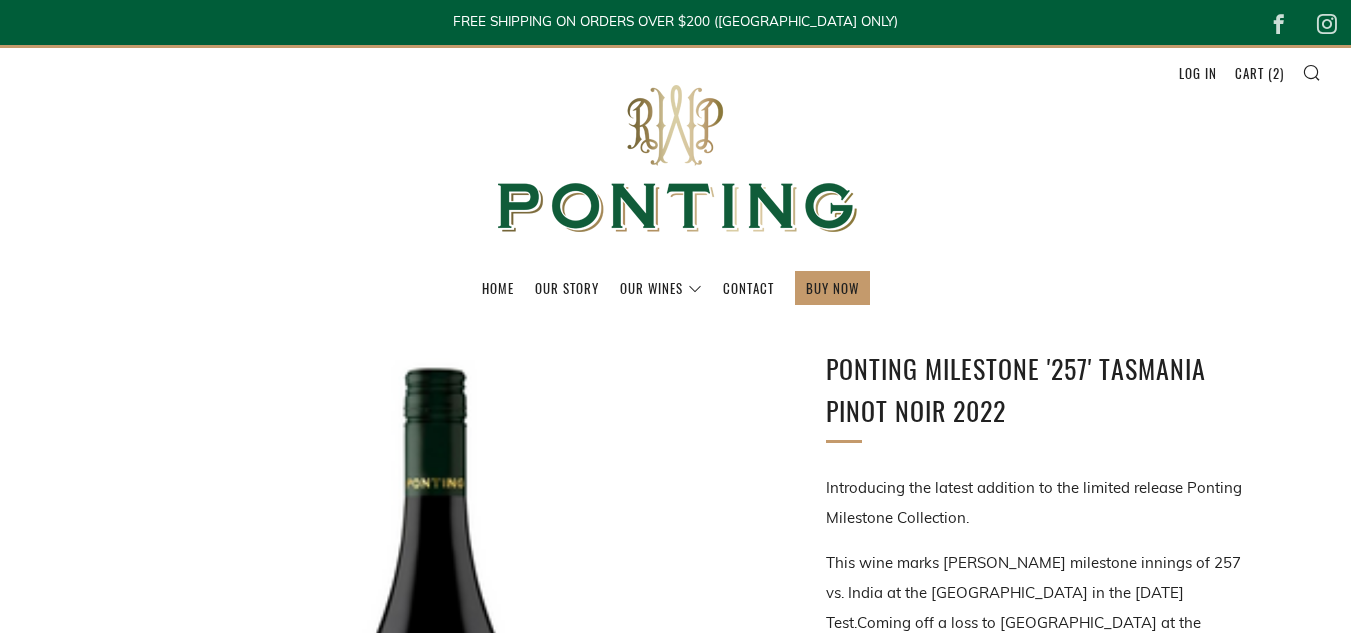 scroll, scrollTop: 0, scrollLeft: 0, axis: both 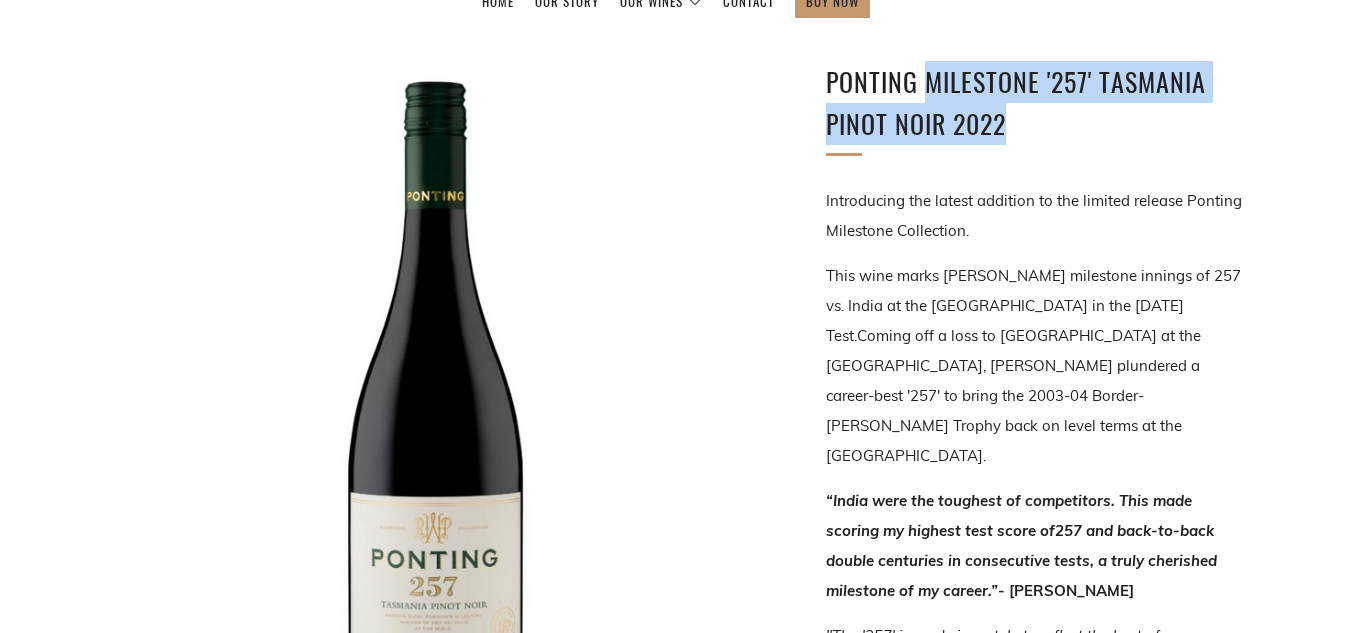 drag, startPoint x: 928, startPoint y: 84, endPoint x: 1021, endPoint y: 116, distance: 98.35141 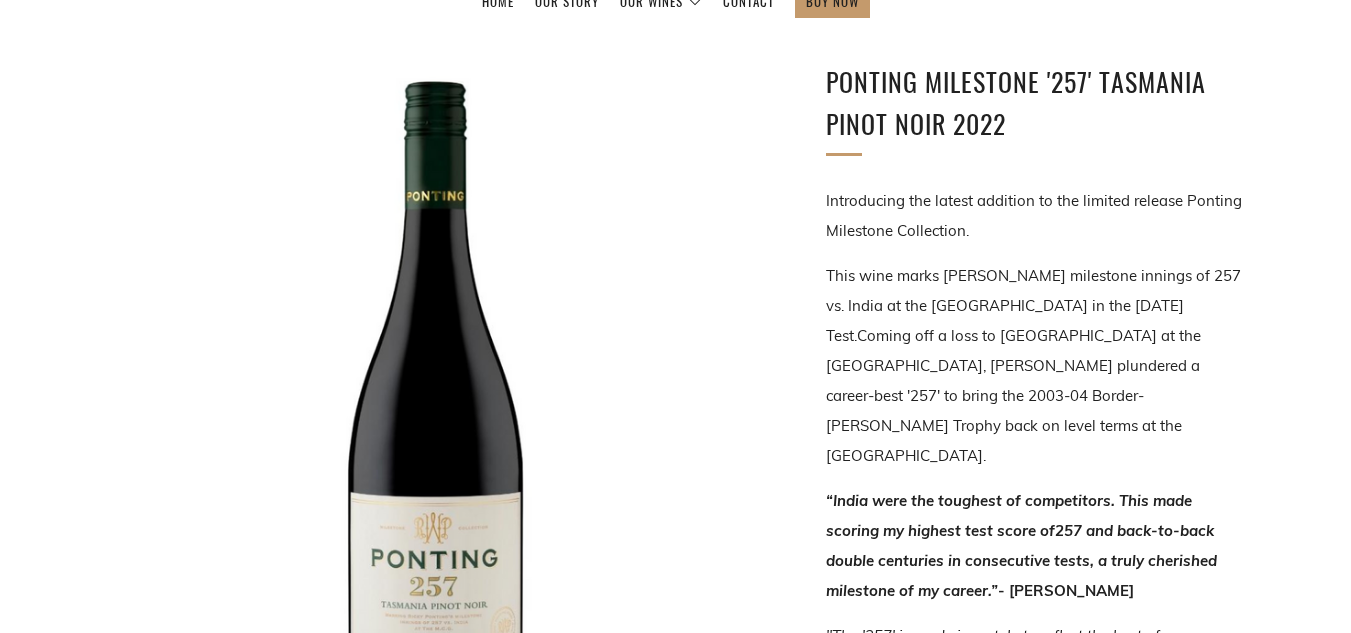 click on "Ponting Milestone '257' Tasmania Pinot Noir 2022
Introducing the latest addition to the limited release Ponting Milestone Collection.
This wine marks Ricky Ponting's milestone innings of 257 vs. India at the Melbourne Cricket Grounds in the 2003 Boxing Day Test.
“India were the toughest of competitors. This made scoring my highest test score of   - Ricky Ponting
" ."   - Ben Riggs" at bounding box center (1036, 928) 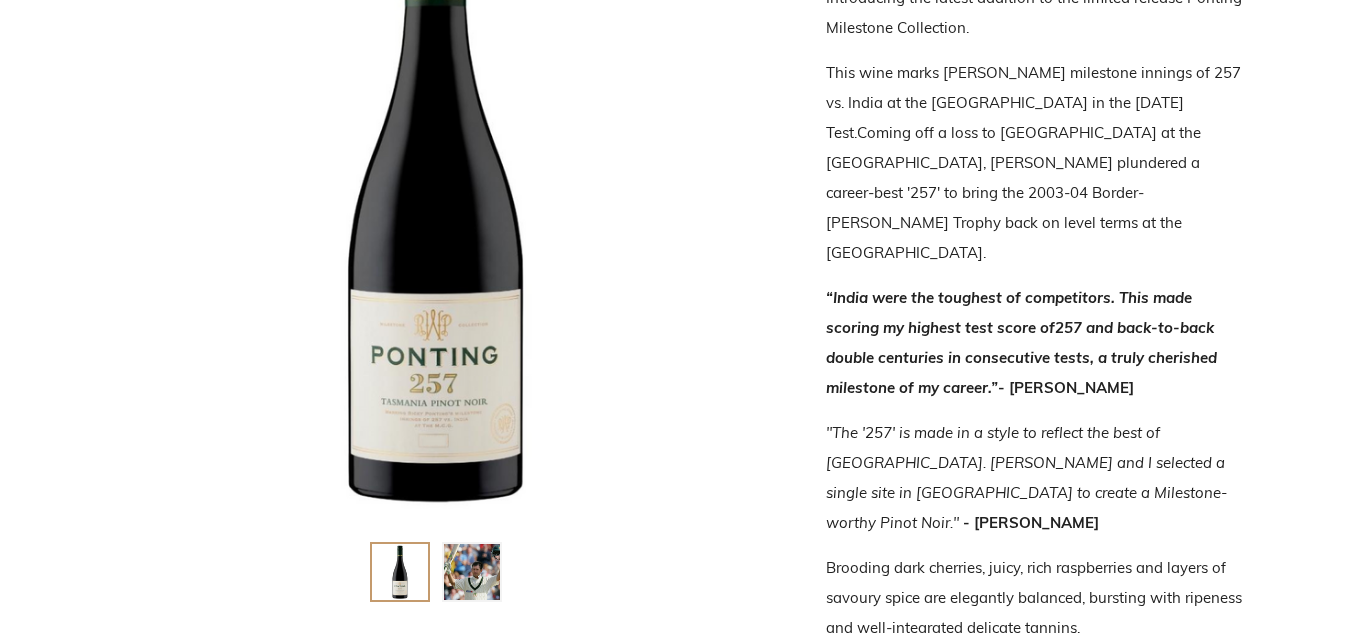 scroll, scrollTop: 497, scrollLeft: 0, axis: vertical 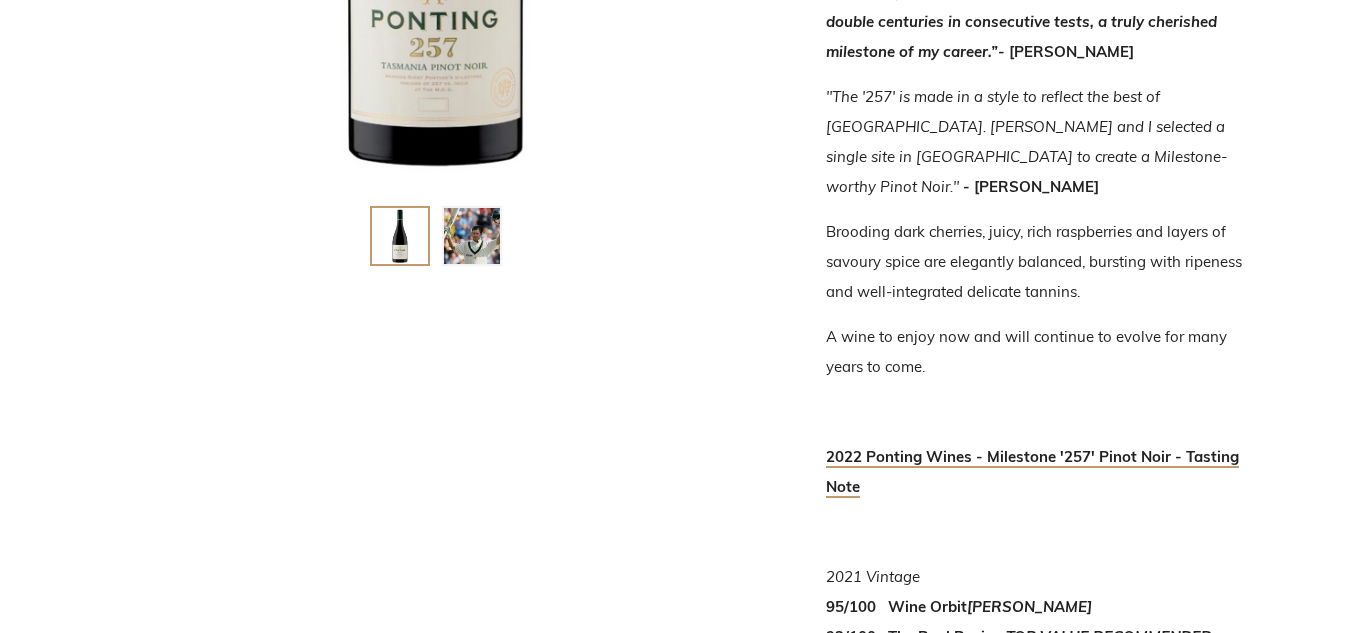click on "A wine to enjoy now and will continue to evolve for many years to come." at bounding box center [1036, 352] 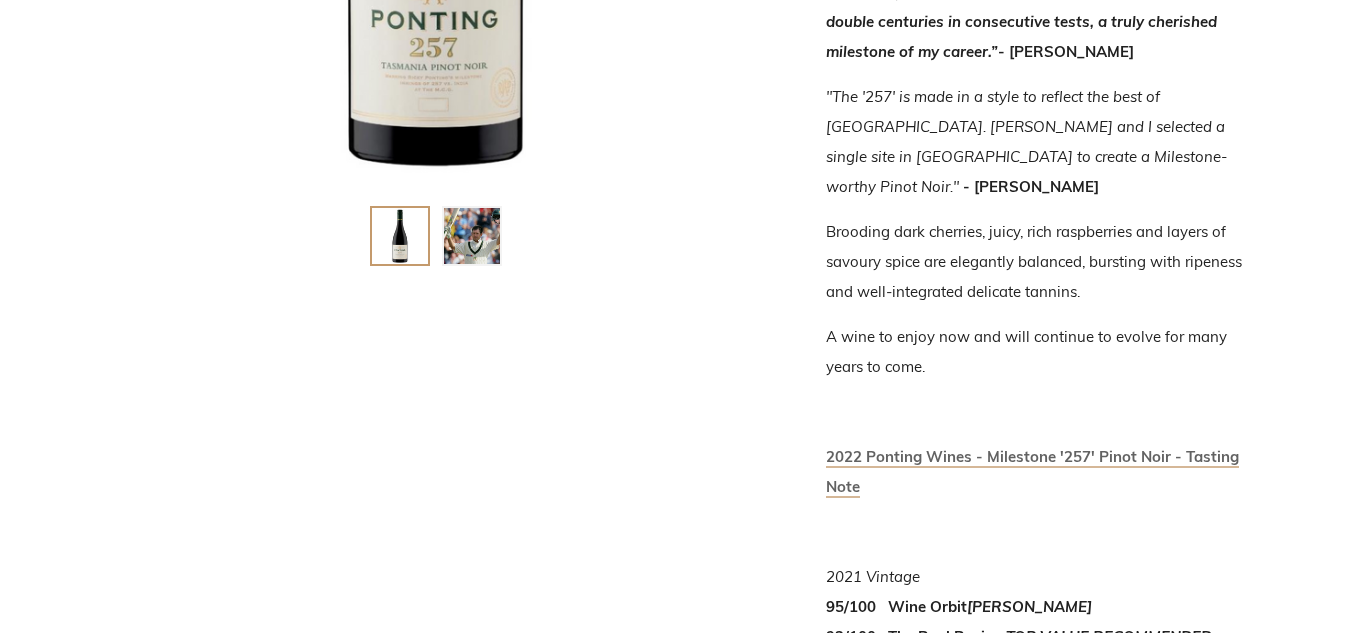 click on "2022 Ponting Wines - Milestone '257' Pinot Noir - Tasting Note" at bounding box center (1032, 471) 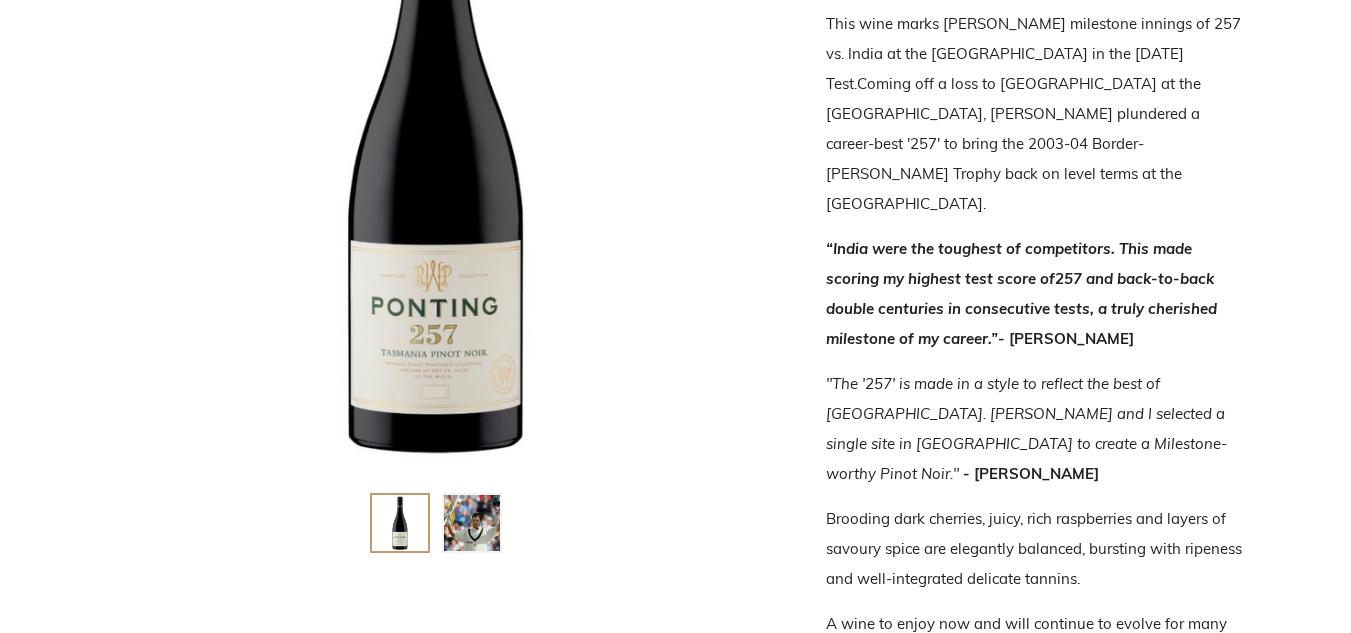 scroll, scrollTop: 553, scrollLeft: 0, axis: vertical 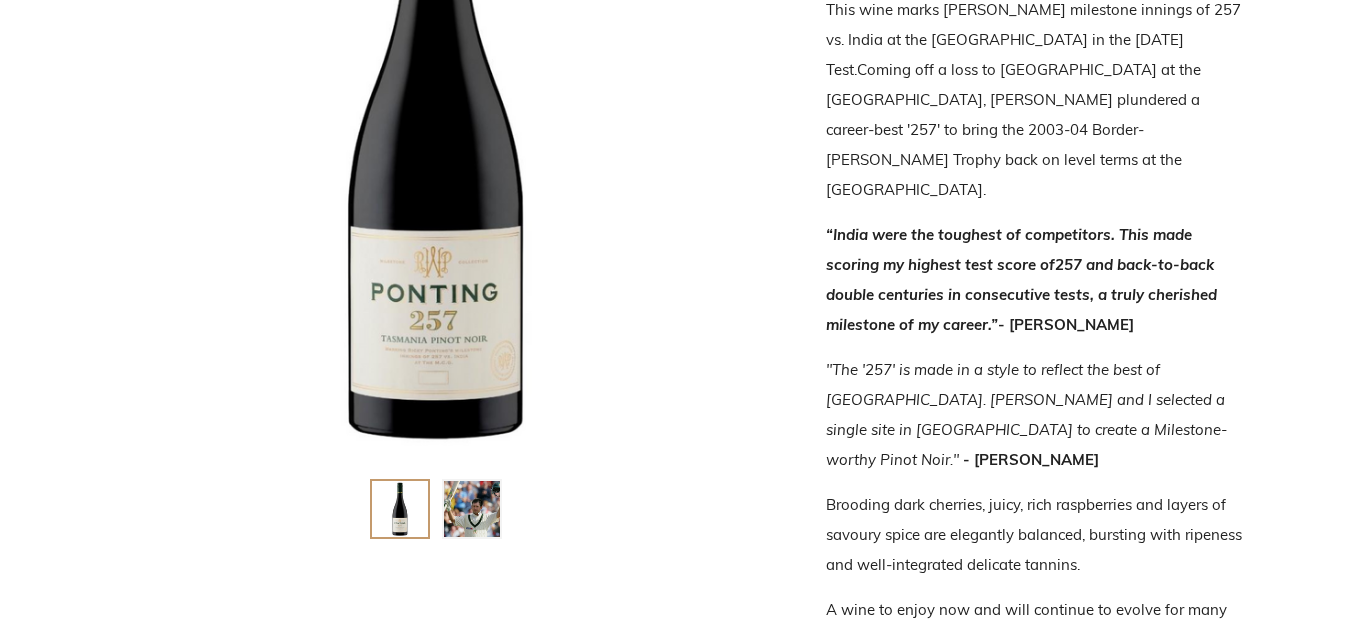drag, startPoint x: 997, startPoint y: 549, endPoint x: 827, endPoint y: 34, distance: 542.33295 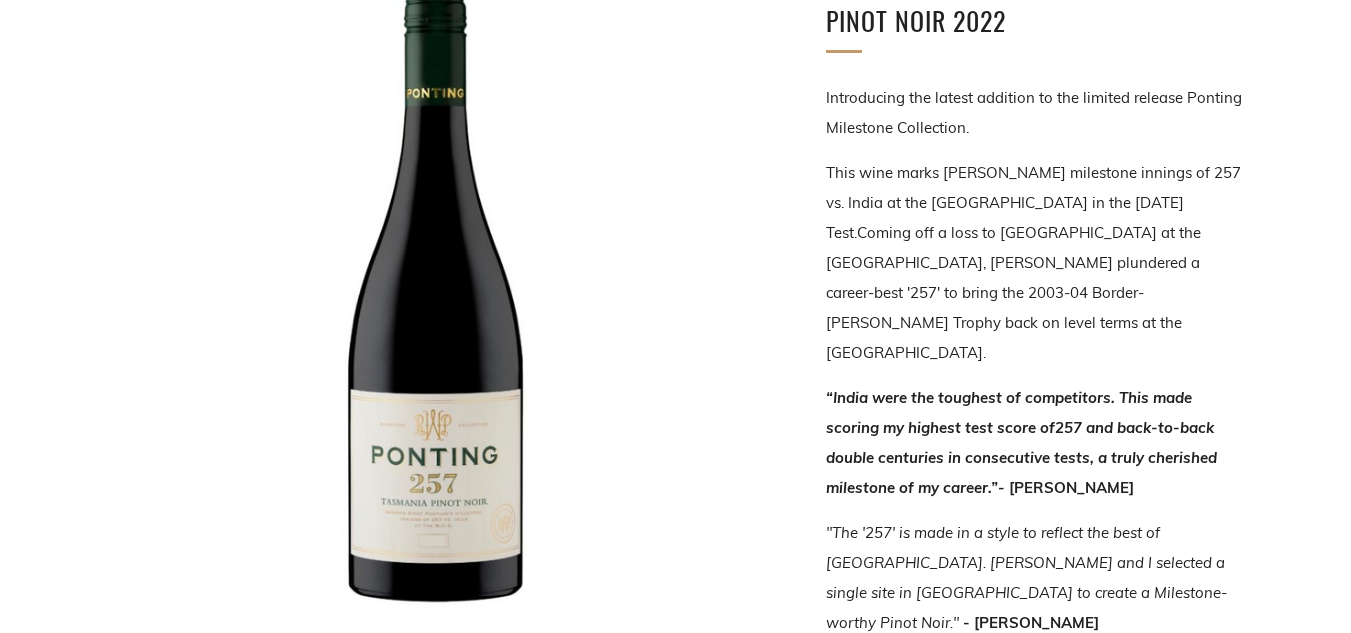scroll, scrollTop: 349, scrollLeft: 0, axis: vertical 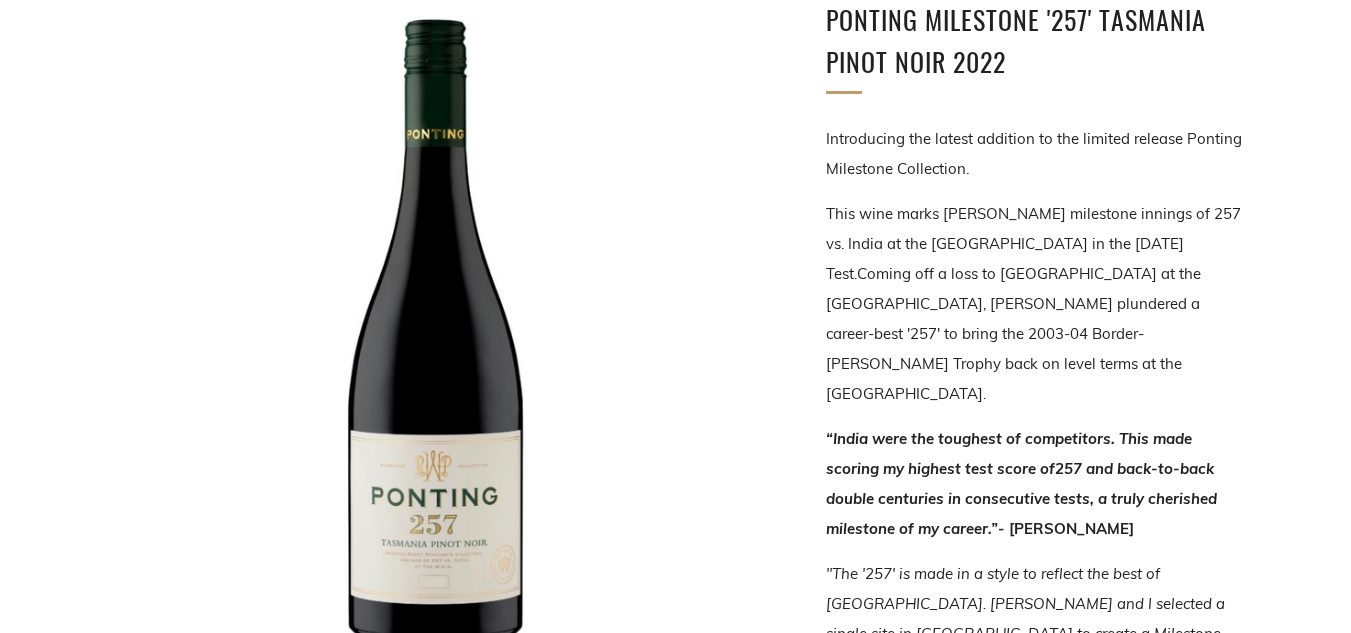 copy on "Introducing the latest addition to the limited release Ponting Milestone Collection.
This wine marks Ricky Ponting's milestone innings of 257 vs. India at the Melbourne Cricket Grounds in the 2003 Boxing Day Test.  Coming off a loss to India at the Adelaide Oval, Ricky plundered a career-best '257' to bring the 2003-04 Border-Gavaskar Trophy back on level terms at the MCG.
“India were the toughest of competitors. This made scoring my highest test score of  257 and back-to-back double centuries in consecutive tests, a truly cherished milestone of my career.”  - Ricky Ponting
" The '257' is made in a style to reflect the best of Tasmania. Ricky and I selected a single site in Meadowbank to create a Milestone-worthy Pinot Noir ."   - Ben Riggs
Brooding dark cherries, juicy, rich raspberries and layers of savoury spice are elegantly balanced, bursting with ripeness and well-integrated delicate tannins.
A wine to enjoy now and will continue to evolve for many years to come." 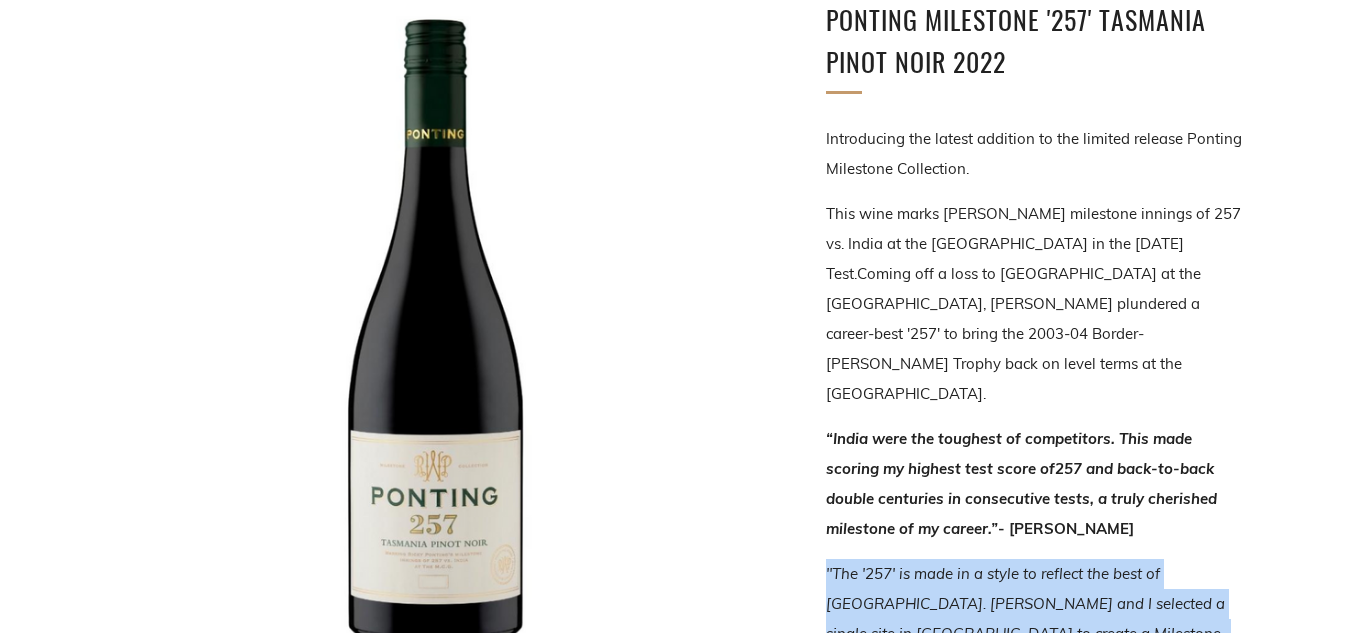 drag, startPoint x: 1142, startPoint y: 572, endPoint x: 823, endPoint y: 508, distance: 325.35672 